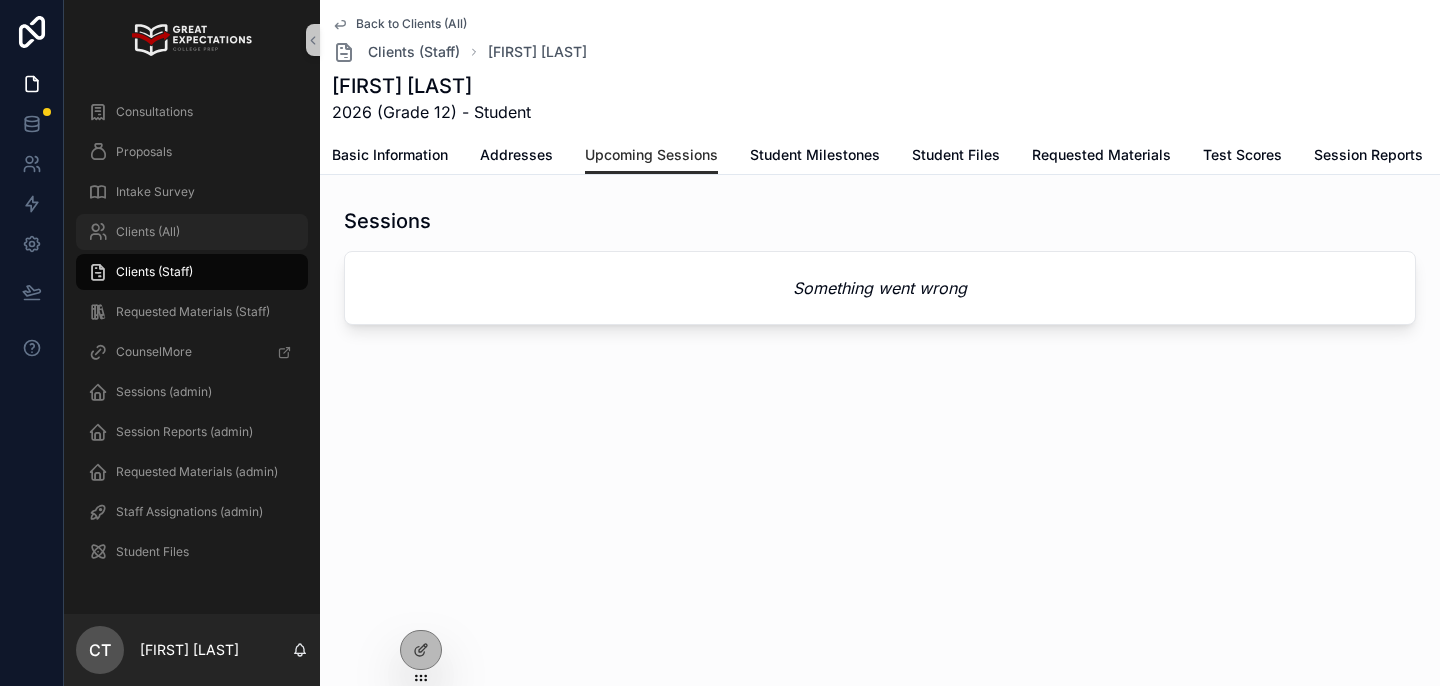 scroll, scrollTop: 0, scrollLeft: 0, axis: both 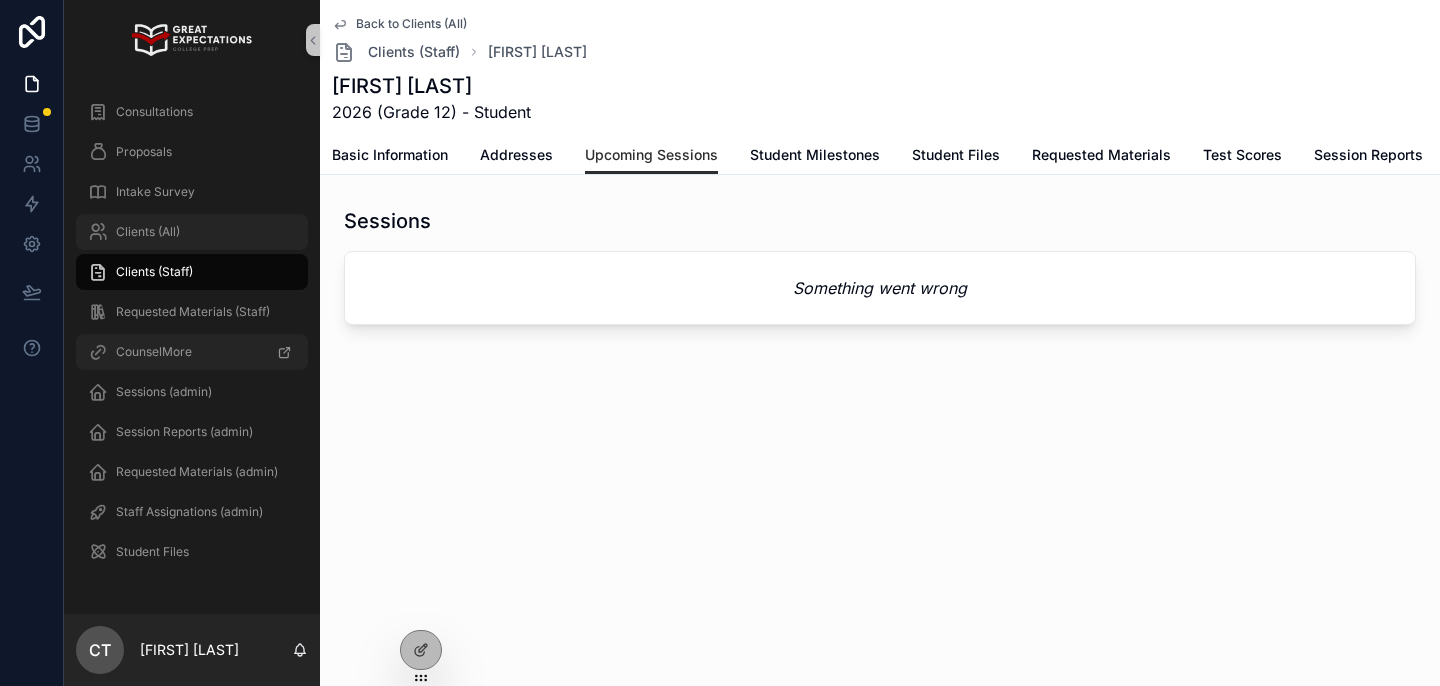 drag, startPoint x: 189, startPoint y: 237, endPoint x: 264, endPoint y: 344, distance: 130.66751 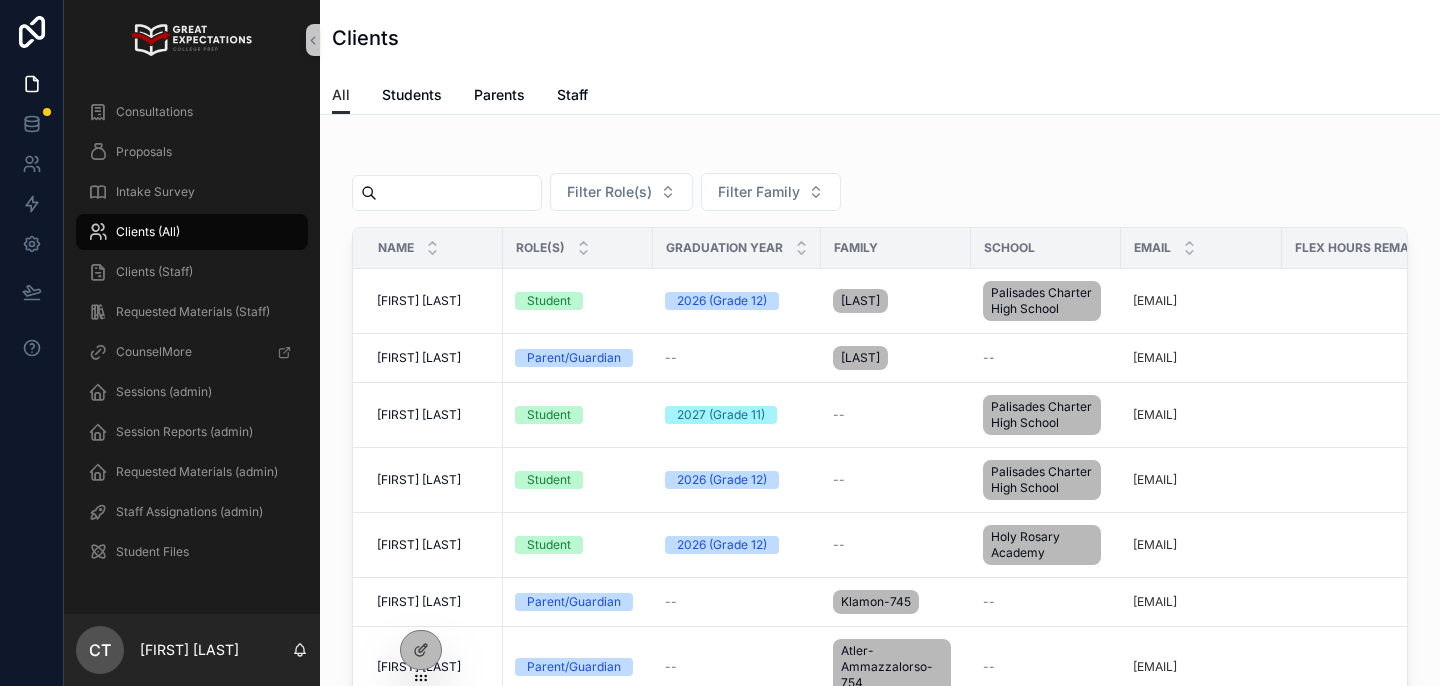 click at bounding box center (459, 193) 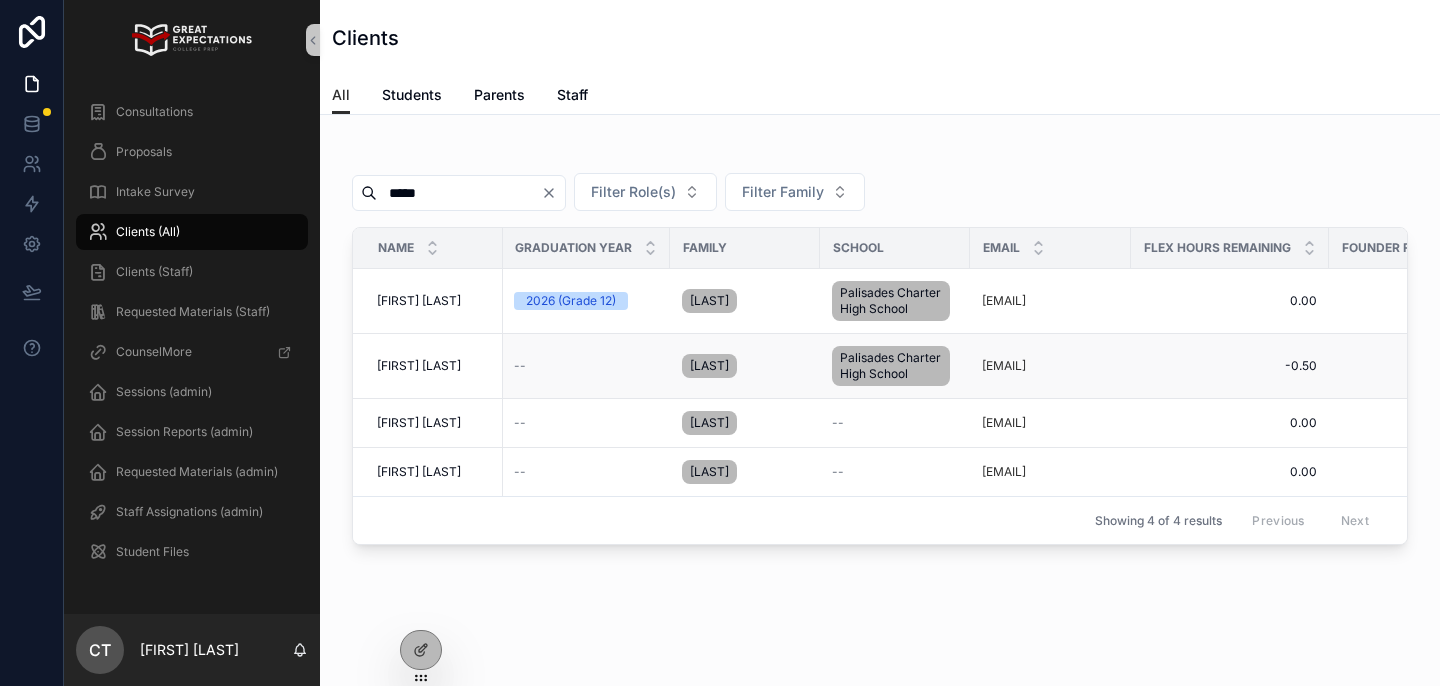 scroll, scrollTop: 0, scrollLeft: 0, axis: both 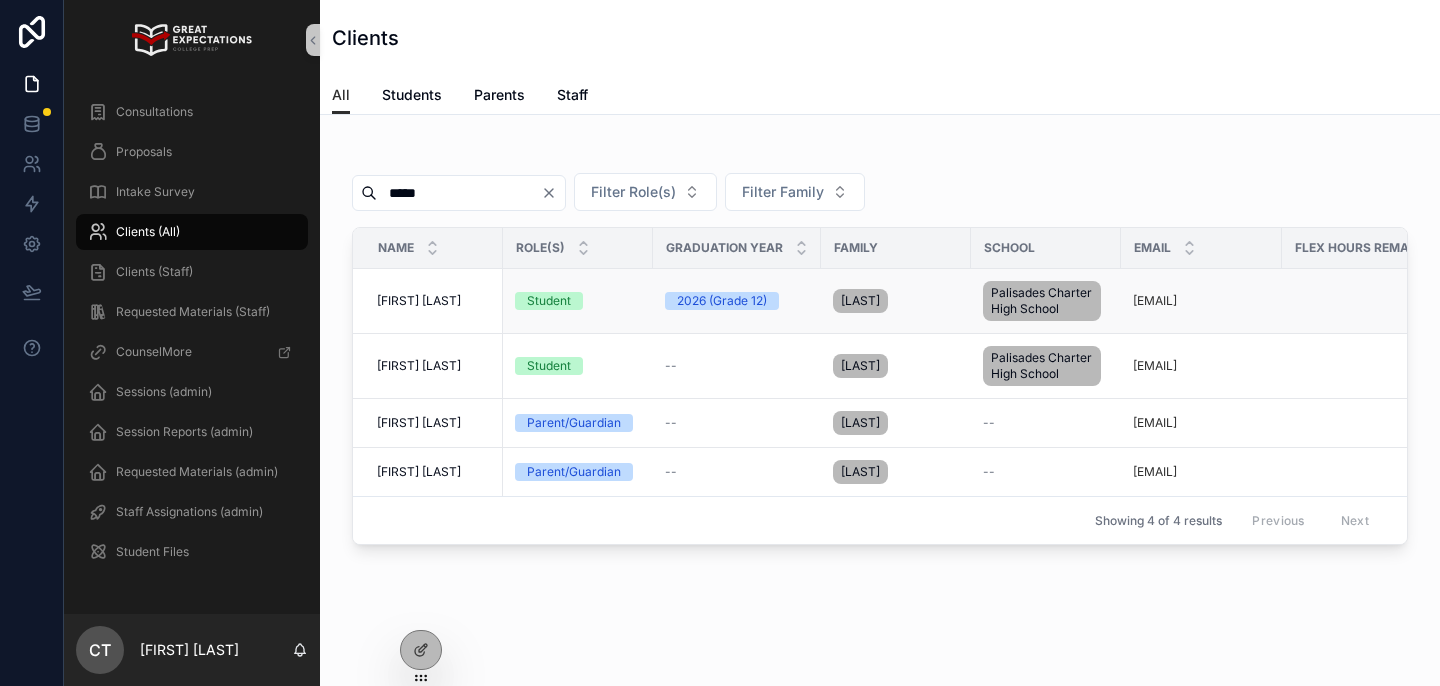 type on "*****" 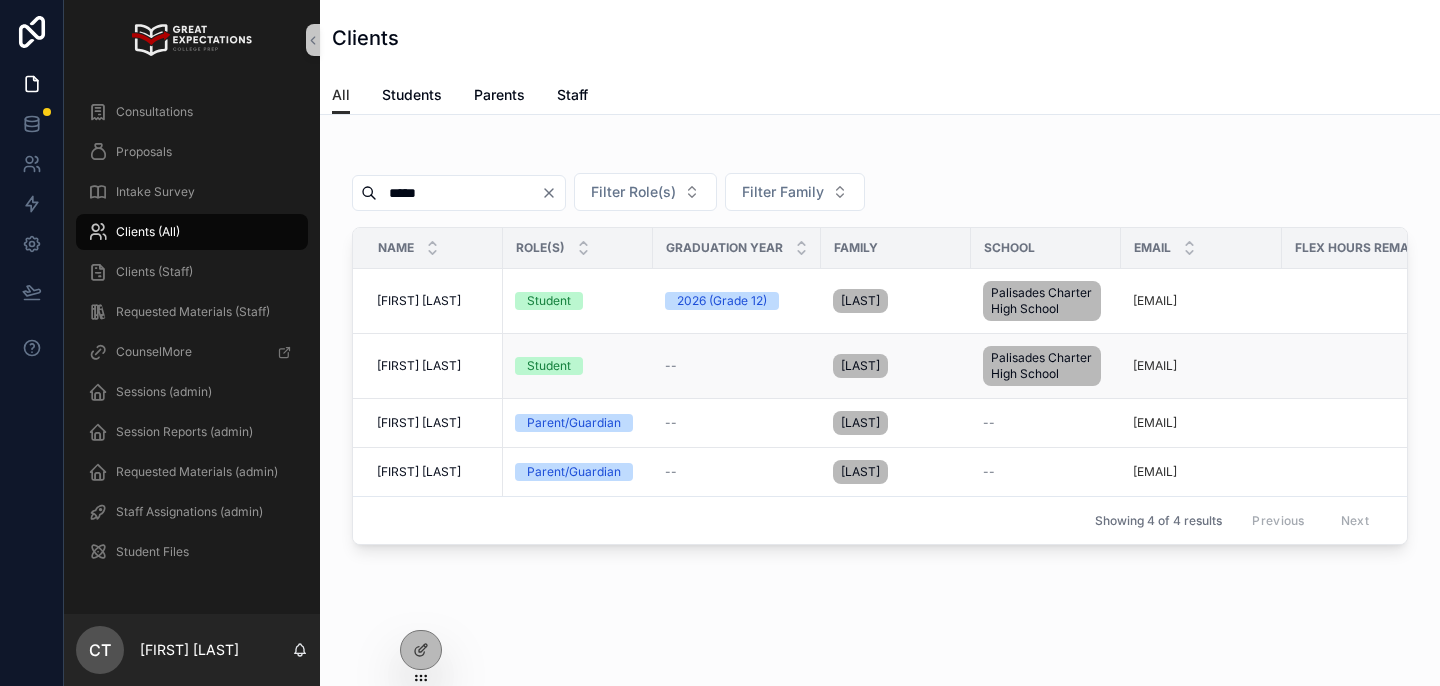 click on "[FIRST] [LAST]" at bounding box center (419, 366) 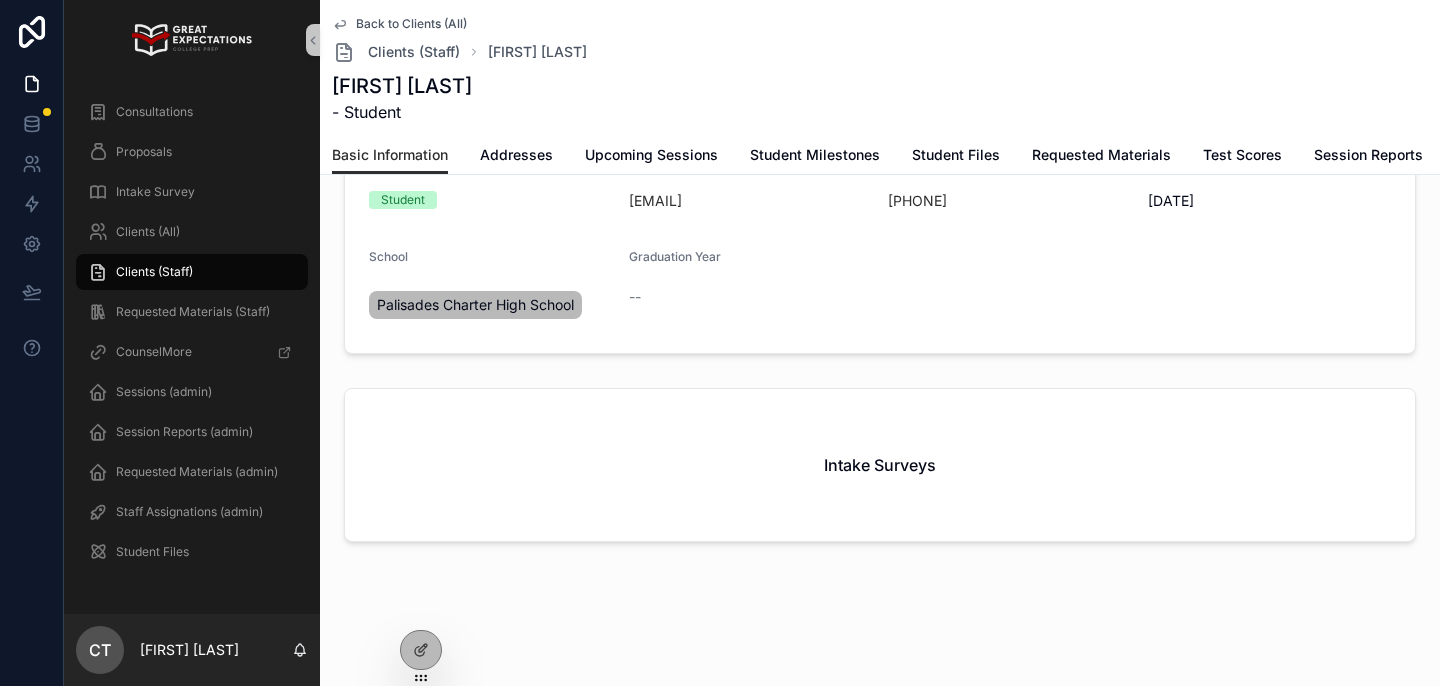 scroll, scrollTop: 0, scrollLeft: 0, axis: both 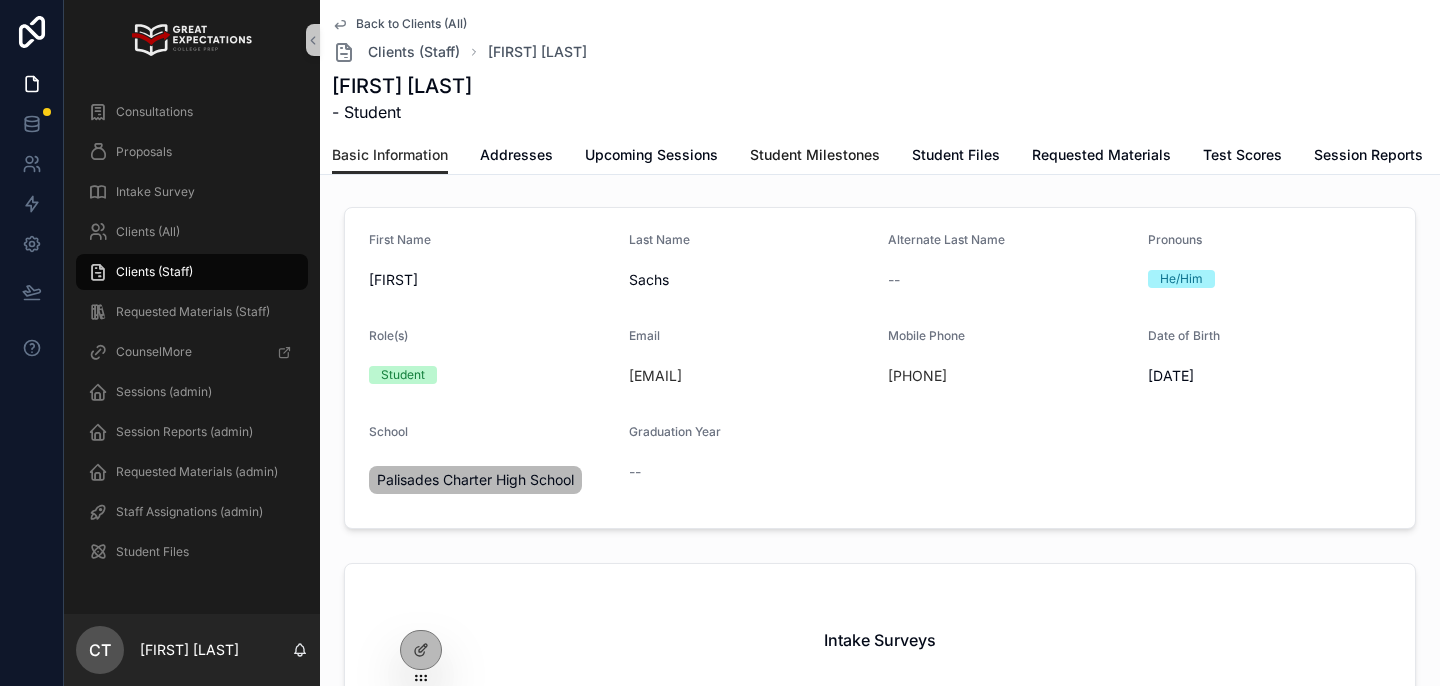 click on "Student Milestones" at bounding box center [815, 157] 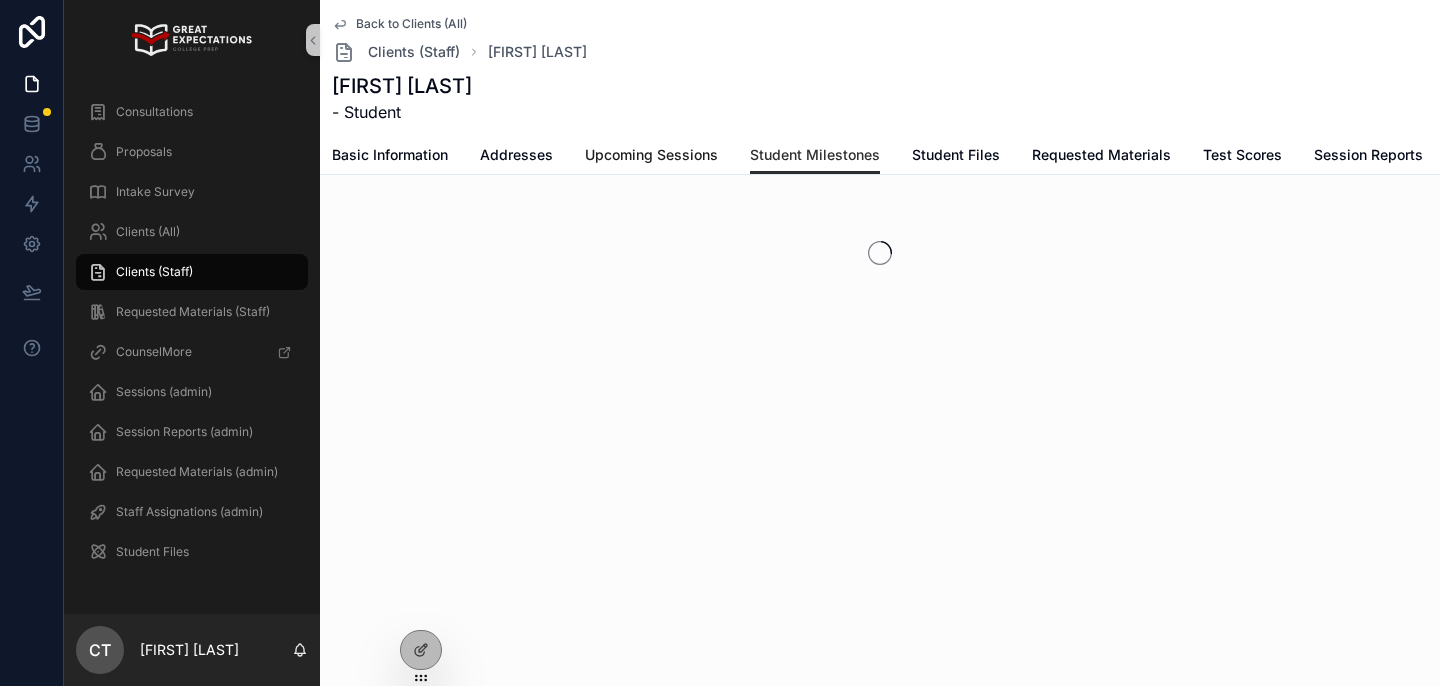 click on "Upcoming Sessions" at bounding box center [651, 155] 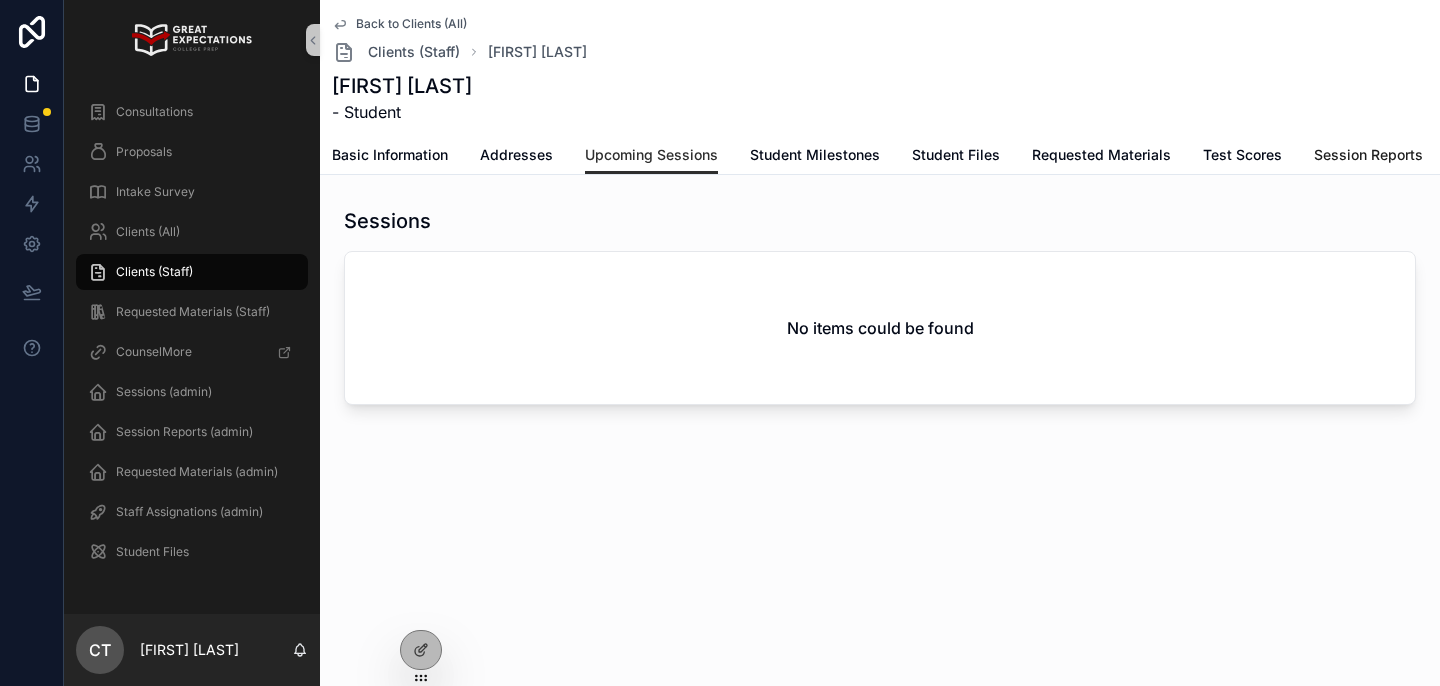 click on "Session Reports" at bounding box center (1368, 155) 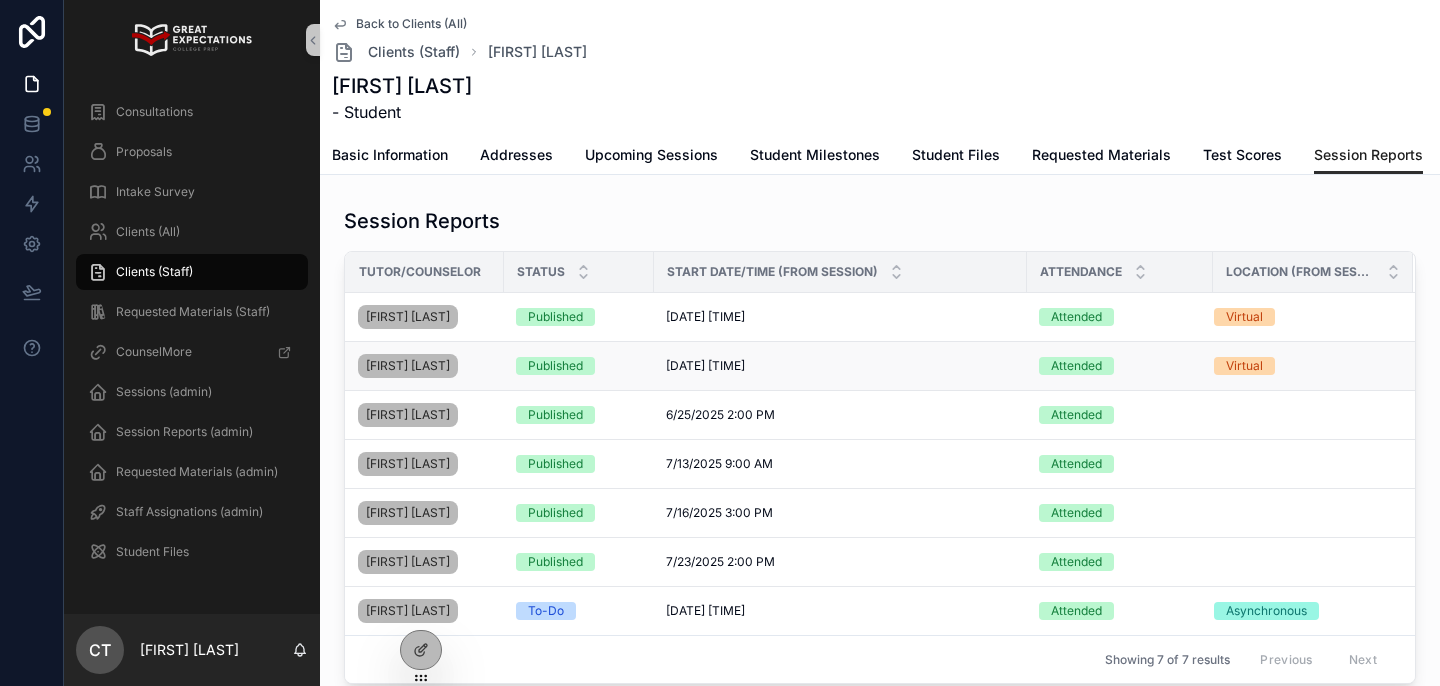 scroll, scrollTop: 0, scrollLeft: 0, axis: both 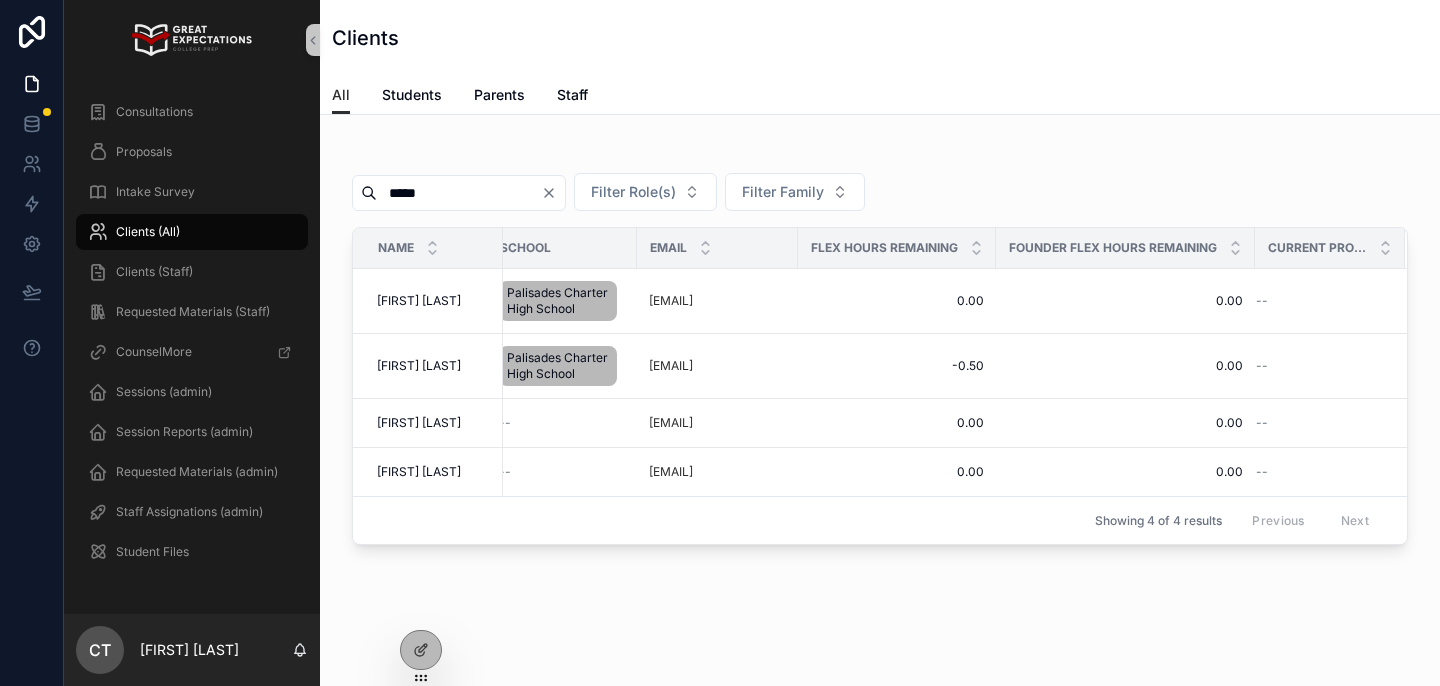 click on "*****" at bounding box center [459, 193] 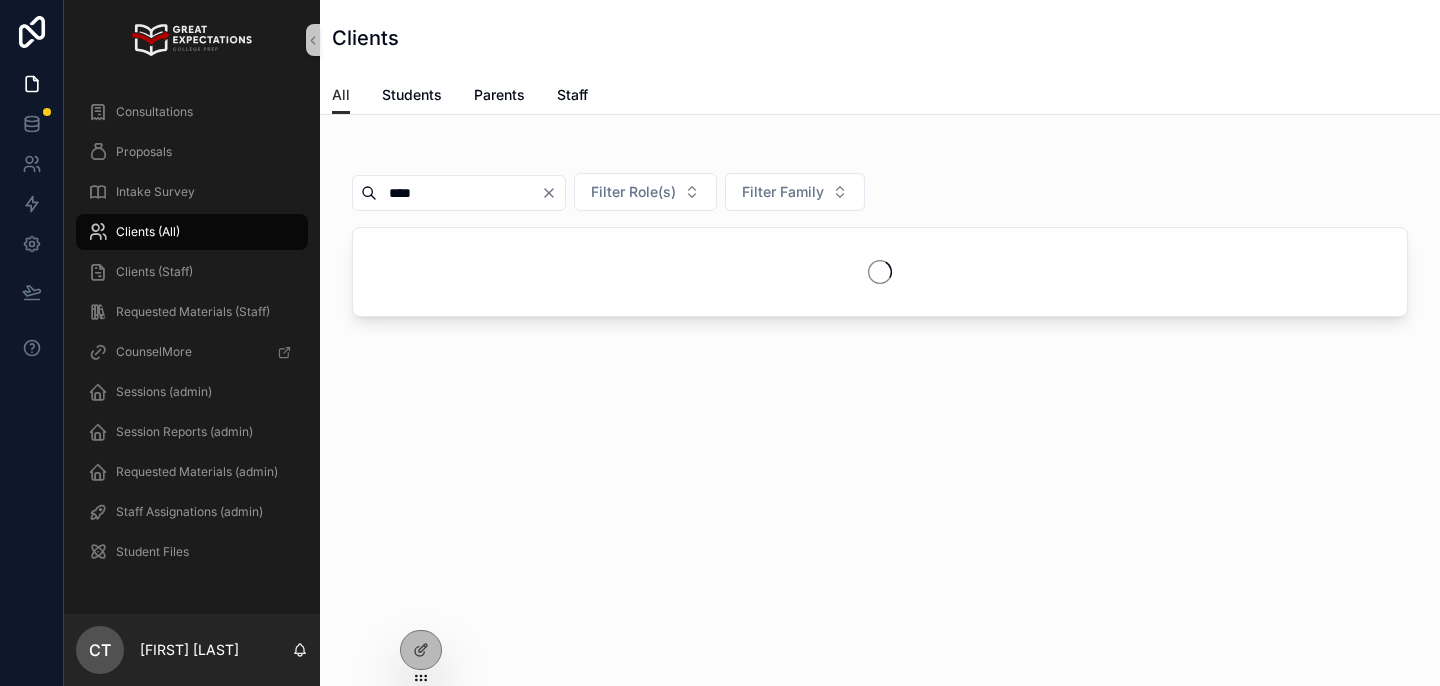 type on "****" 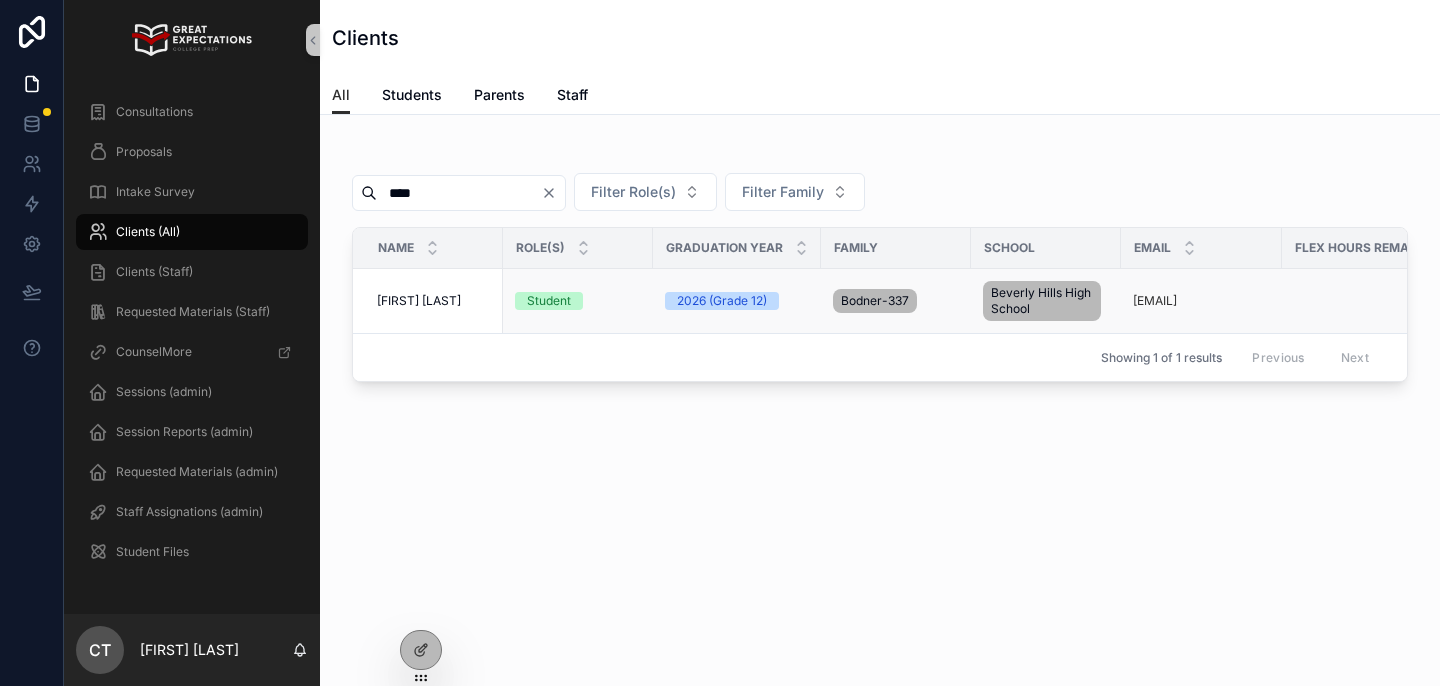click on "[FIRST] [LAST]" at bounding box center (419, 301) 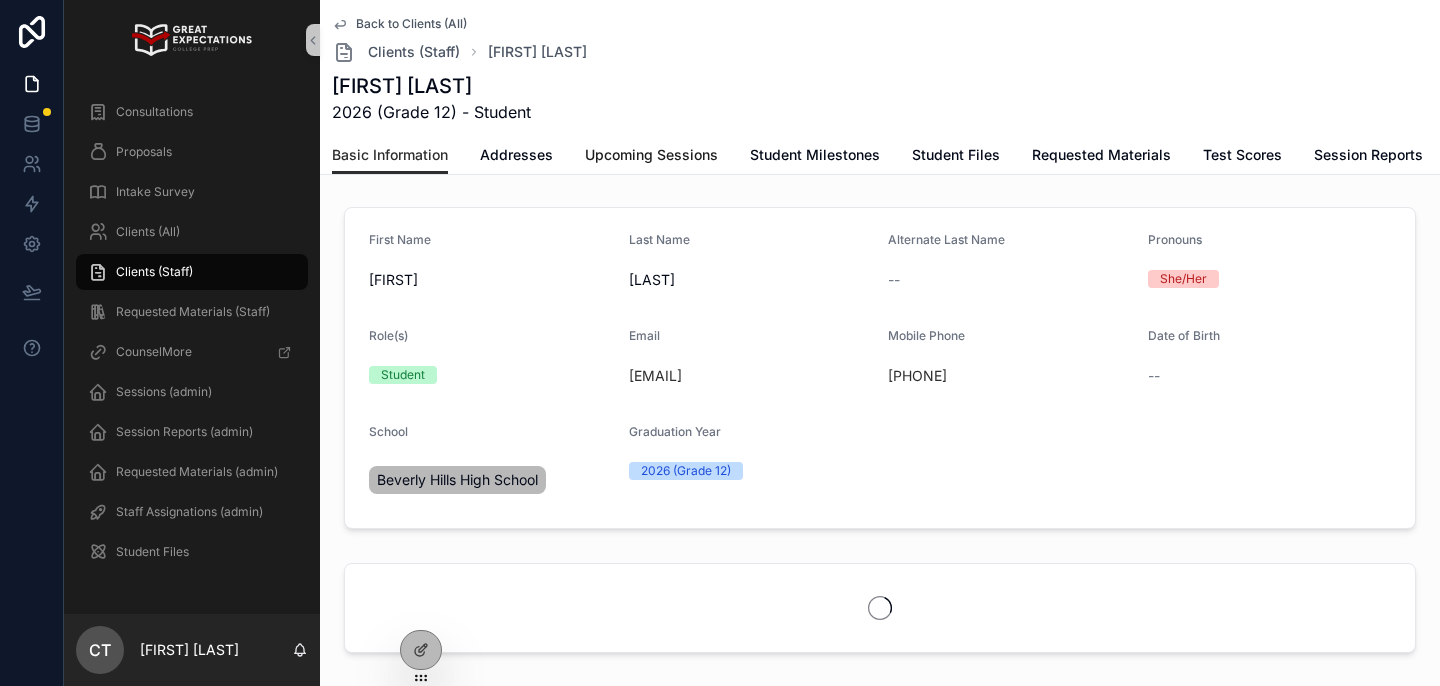 click on "Upcoming Sessions" at bounding box center (651, 157) 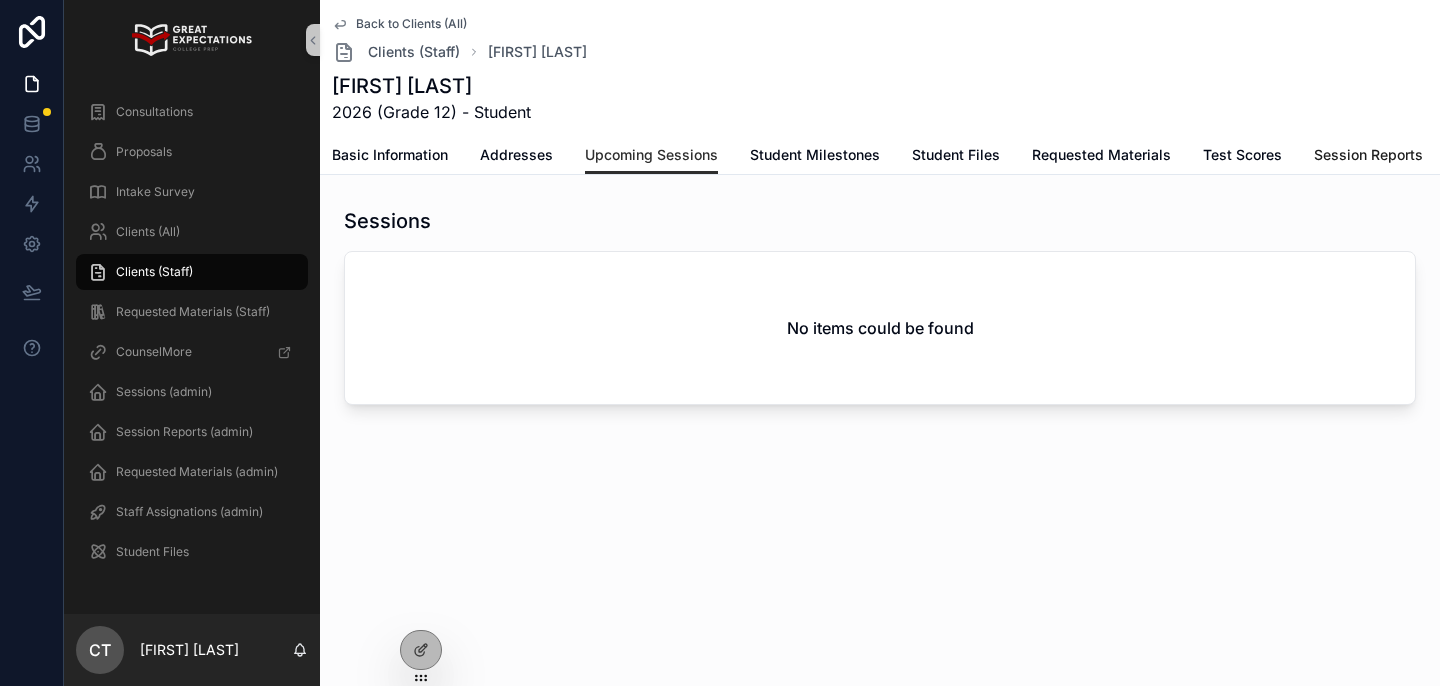 click on "Session Reports" at bounding box center [1368, 155] 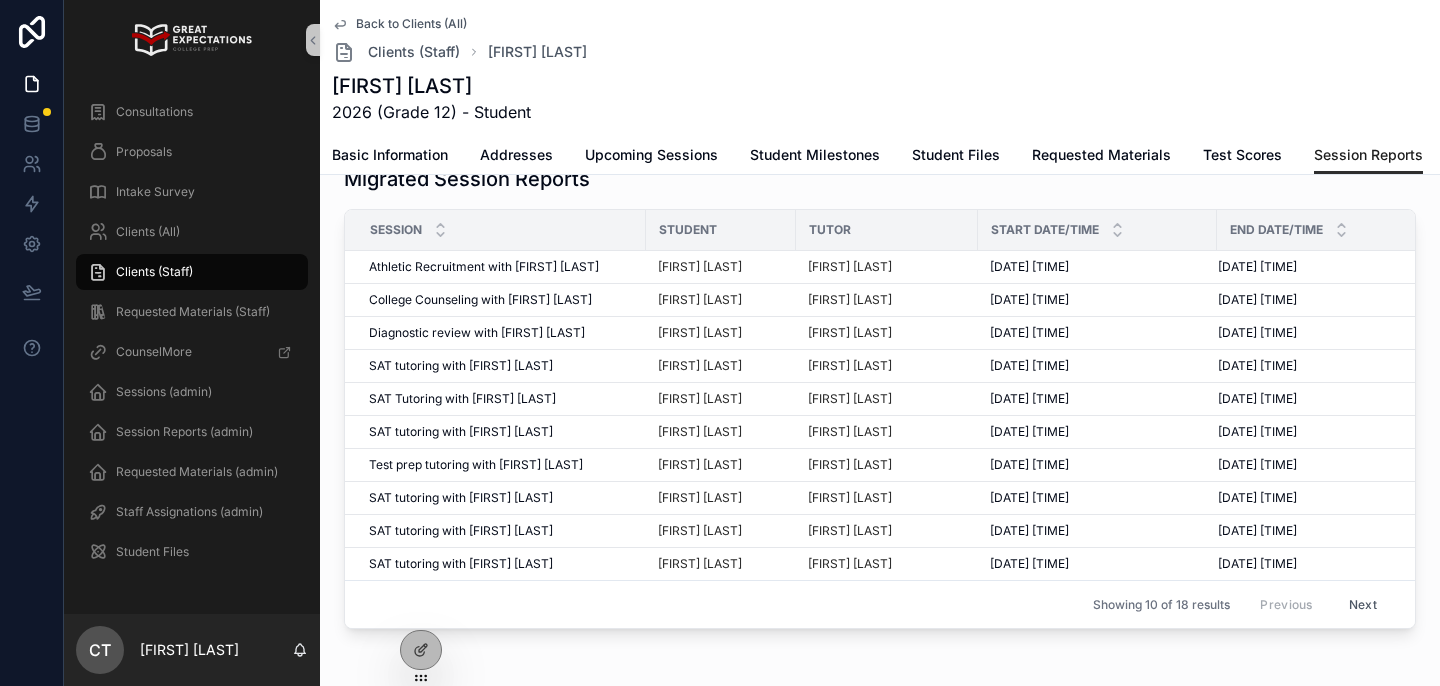 scroll, scrollTop: 367, scrollLeft: 0, axis: vertical 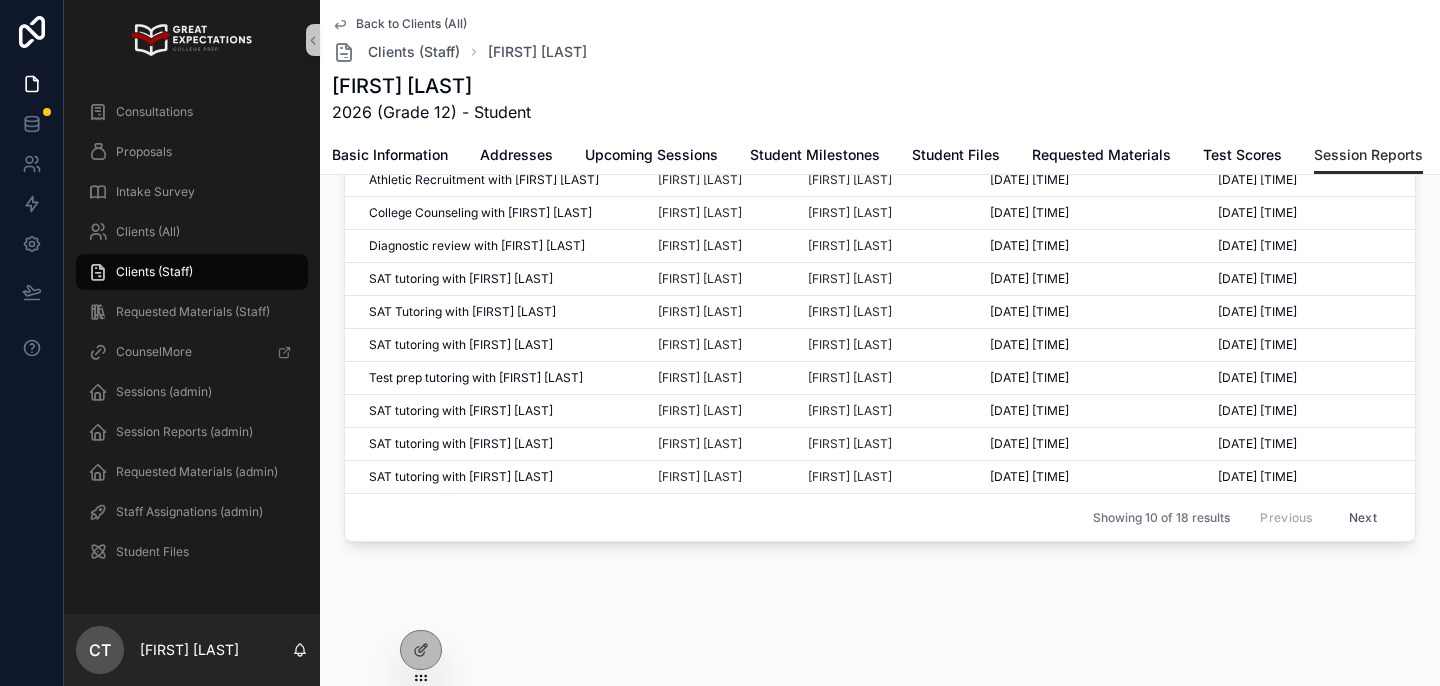 click on "Next" at bounding box center (1363, 517) 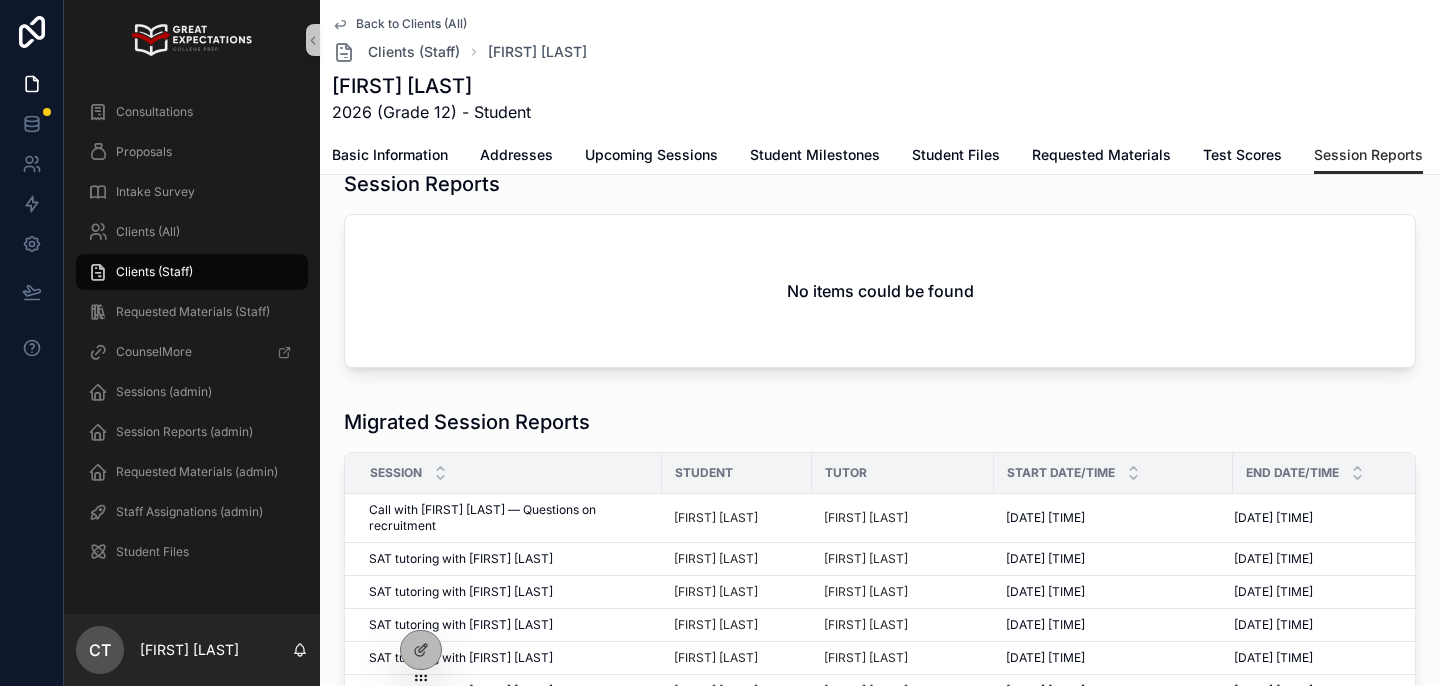 scroll, scrollTop: 317, scrollLeft: 0, axis: vertical 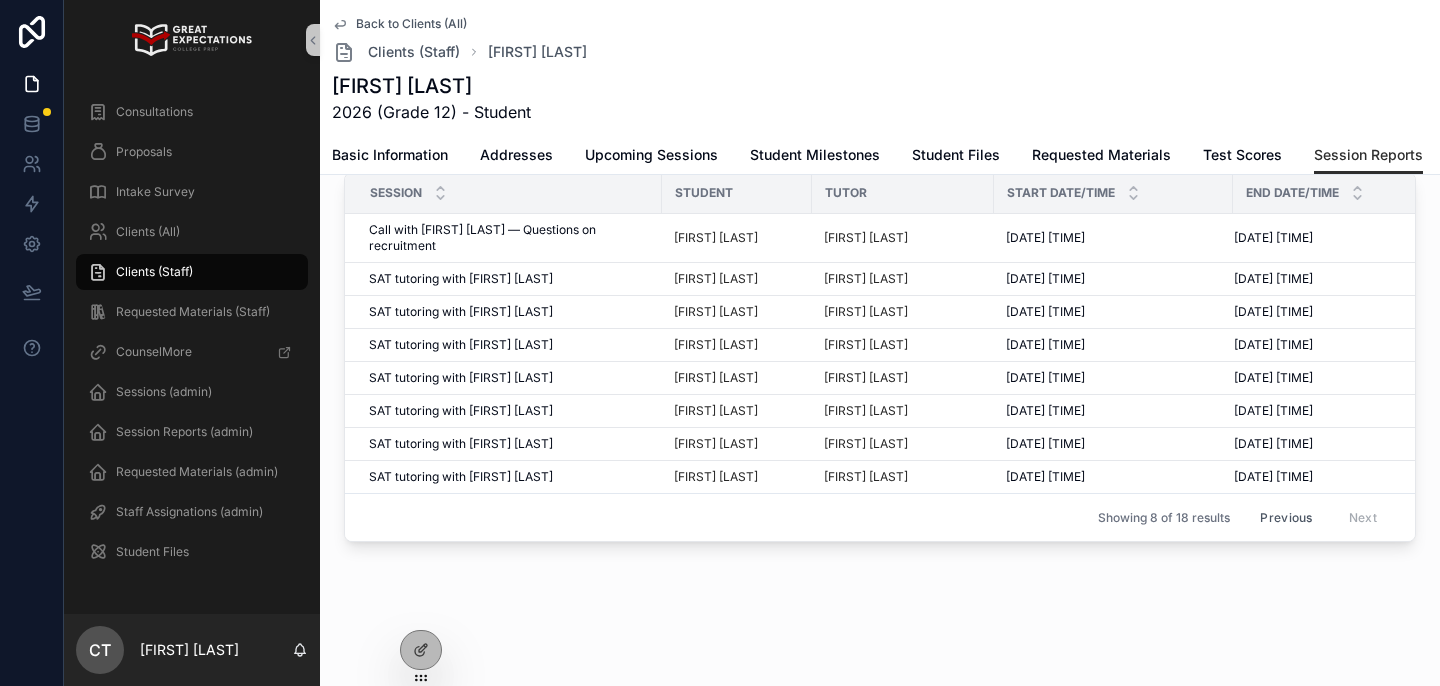 click on "Previous" at bounding box center [1286, 517] 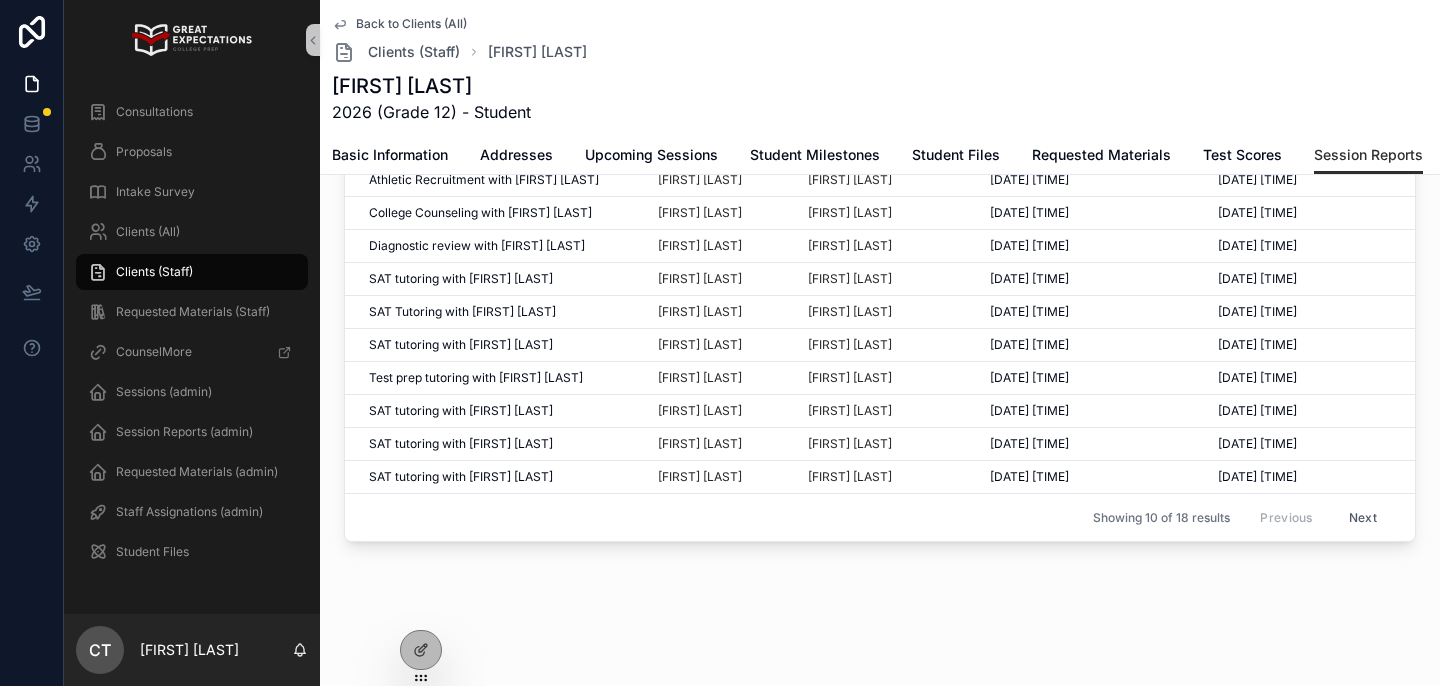 scroll, scrollTop: 0, scrollLeft: 0, axis: both 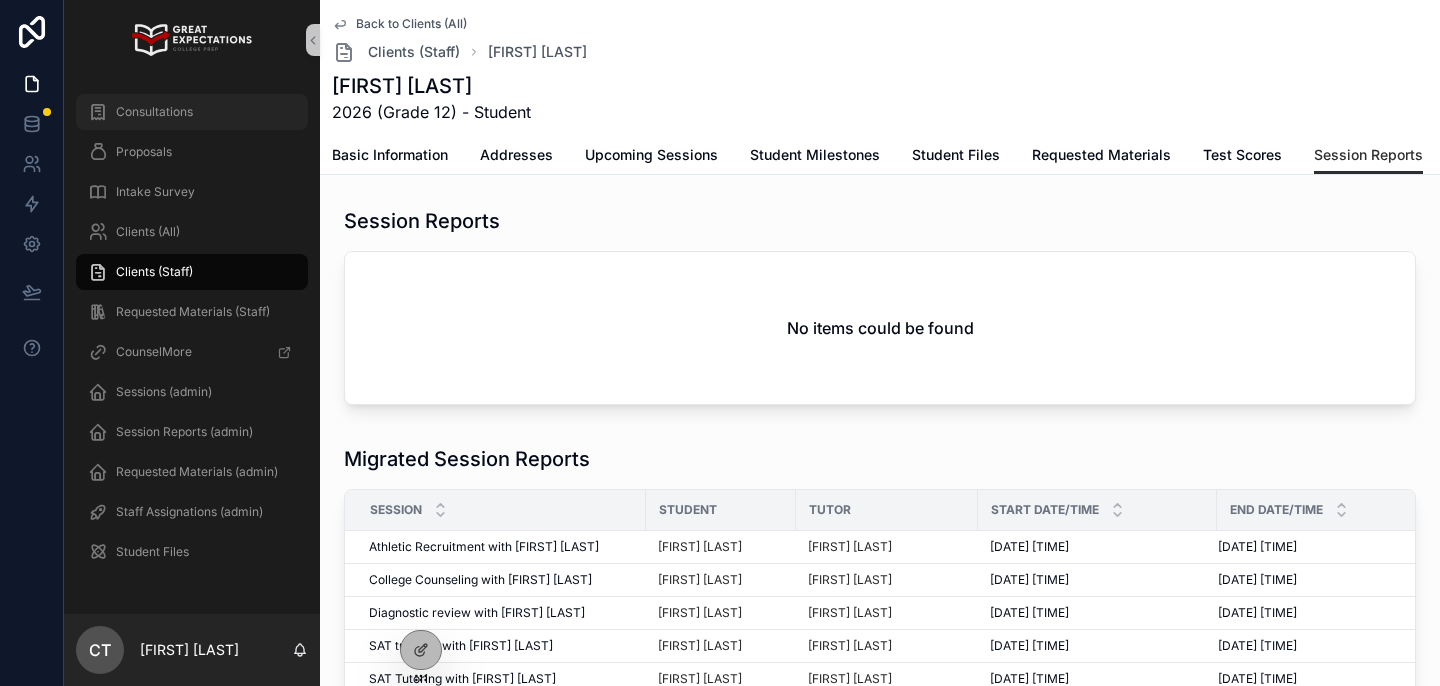 click on "Consultations" at bounding box center (192, 112) 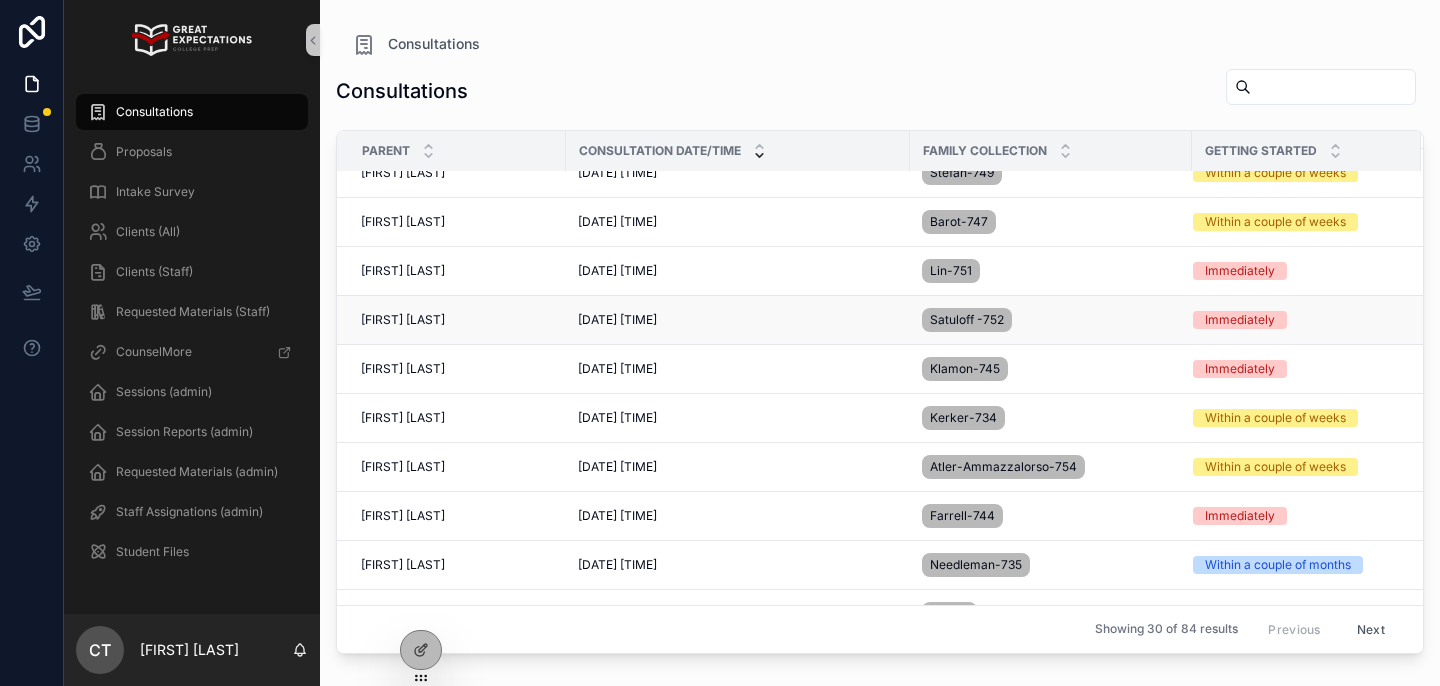 scroll, scrollTop: 0, scrollLeft: 0, axis: both 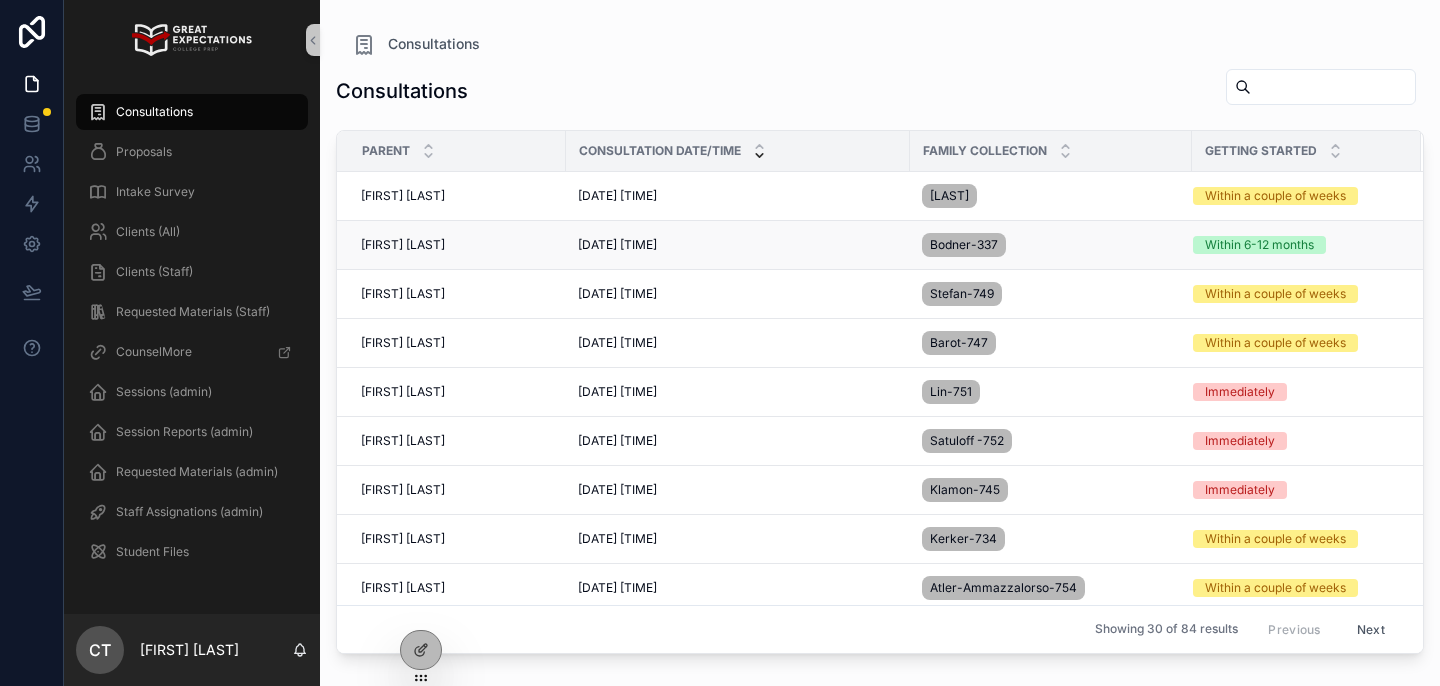 click on "[FIRST] [LAST] [FIRST] [LAST]" at bounding box center (451, 245) 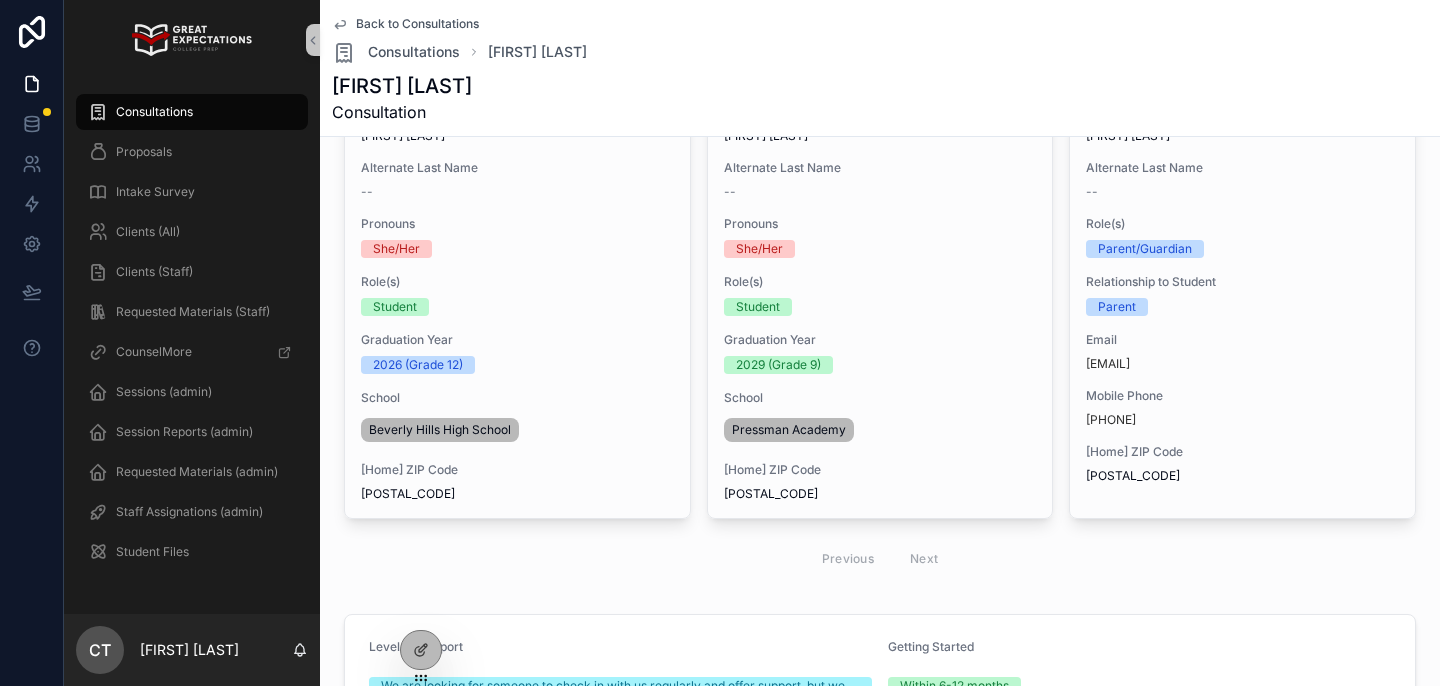 scroll, scrollTop: 243, scrollLeft: 0, axis: vertical 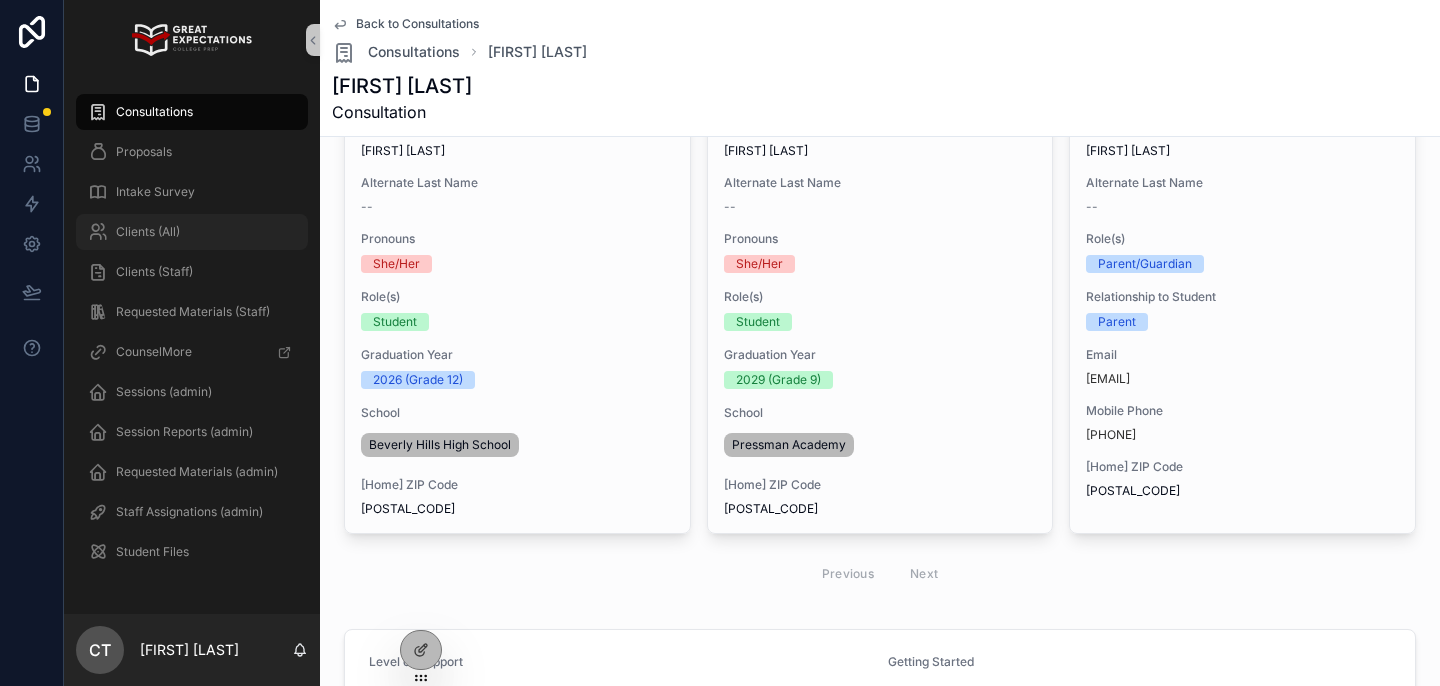 click on "Clients (All)" at bounding box center (192, 232) 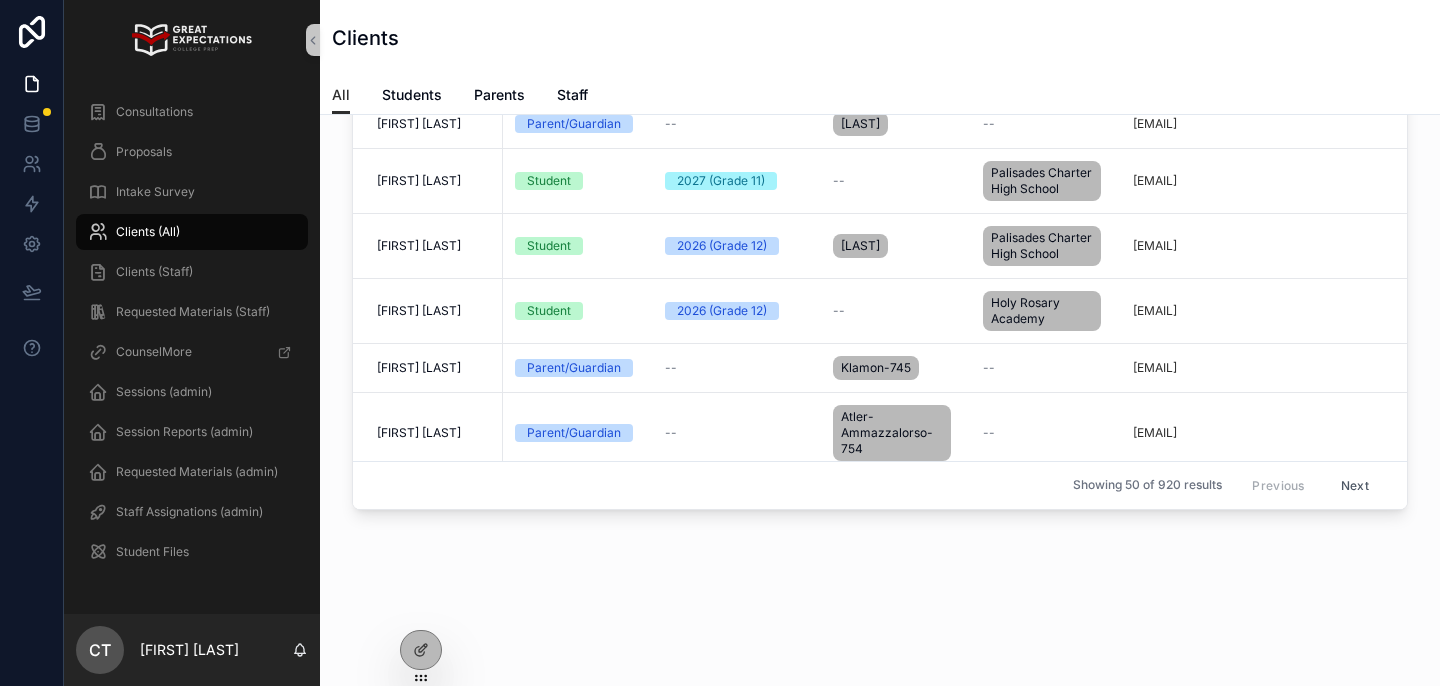 scroll, scrollTop: 0, scrollLeft: 0, axis: both 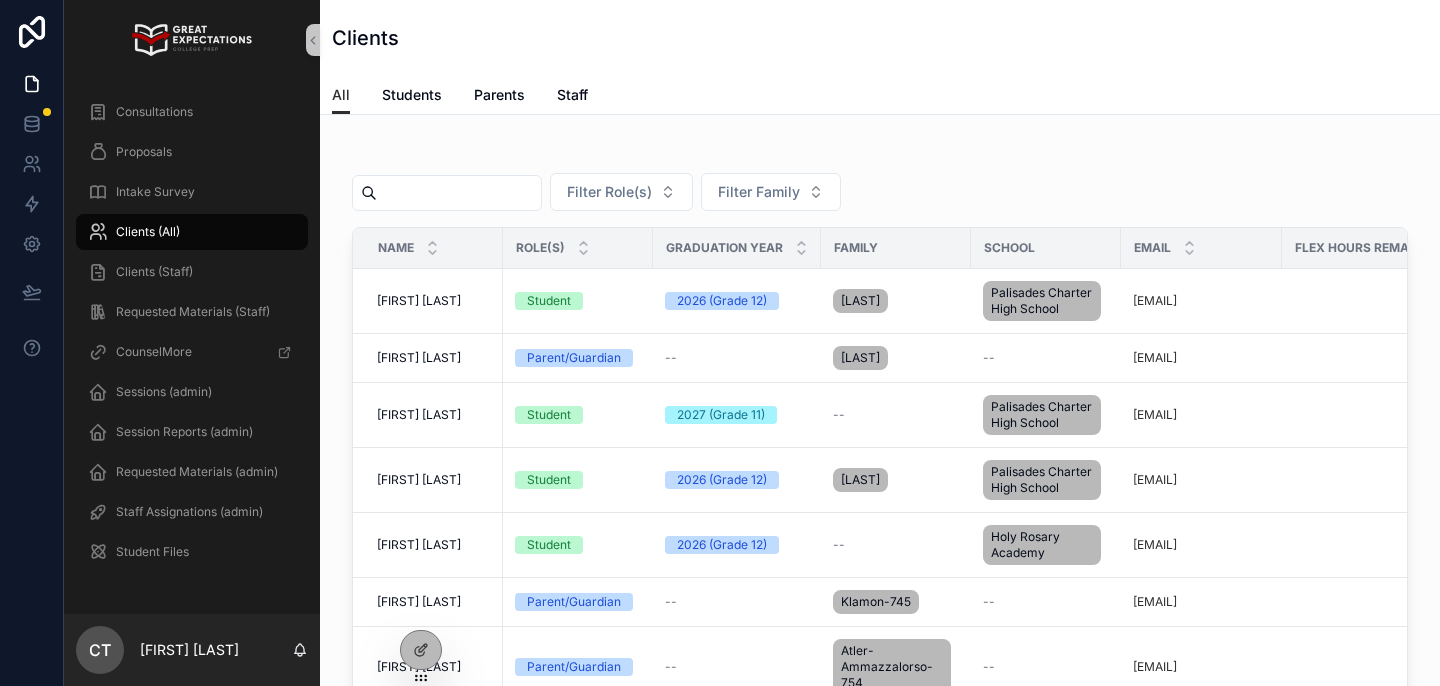 click at bounding box center (459, 193) 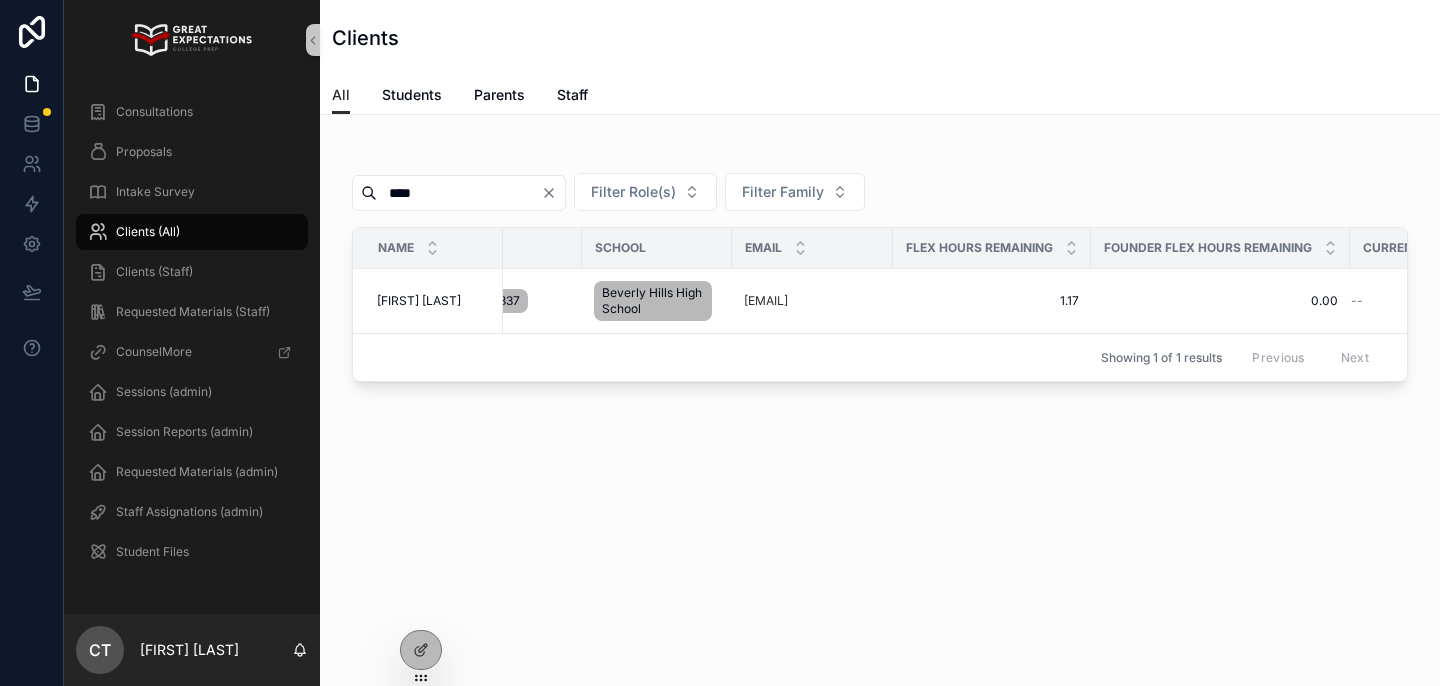 scroll, scrollTop: 0, scrollLeft: 485, axis: horizontal 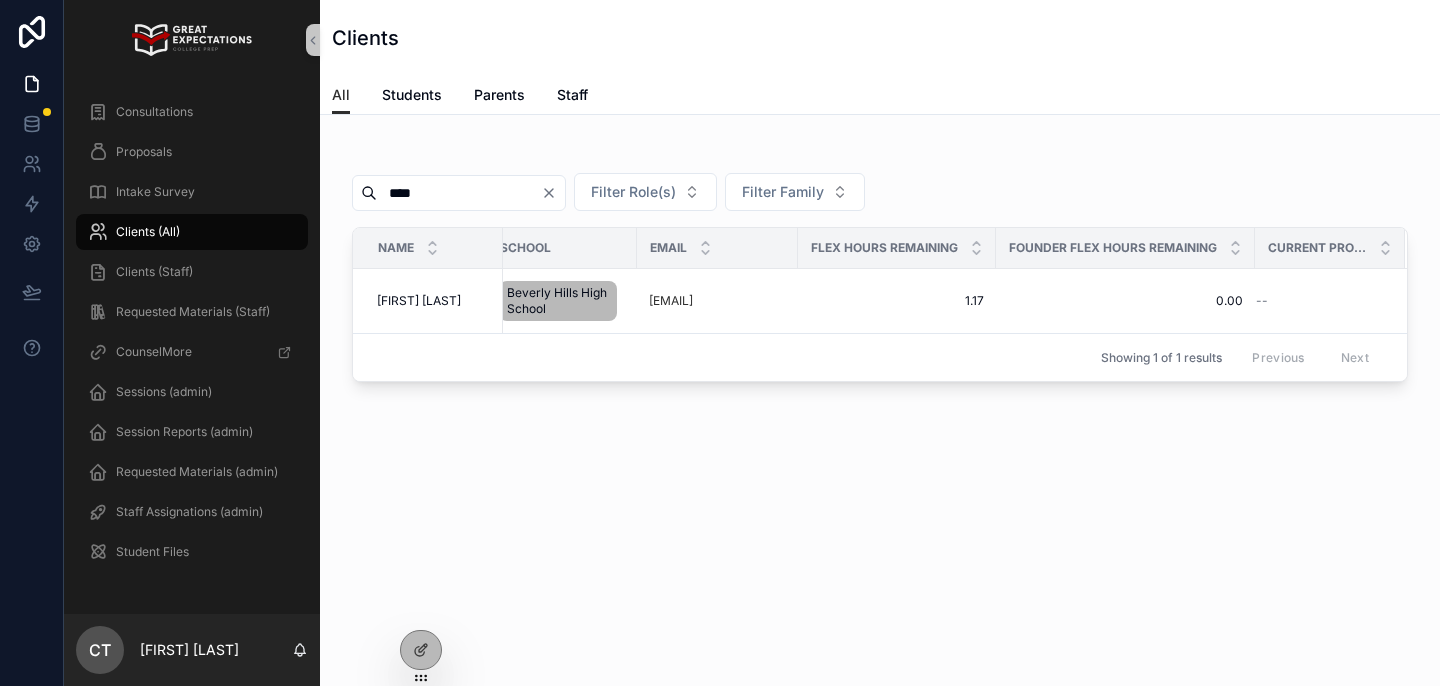 type on "****" 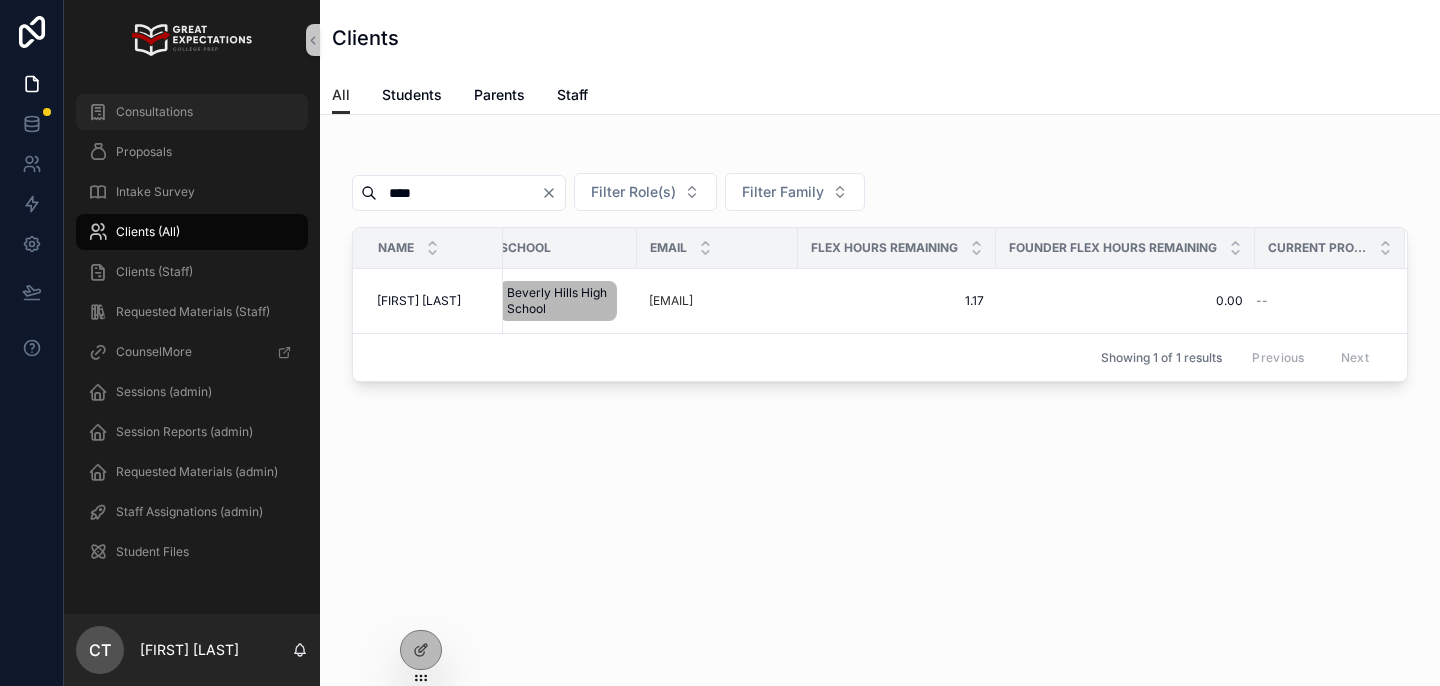 click on "Consultations" at bounding box center (192, 112) 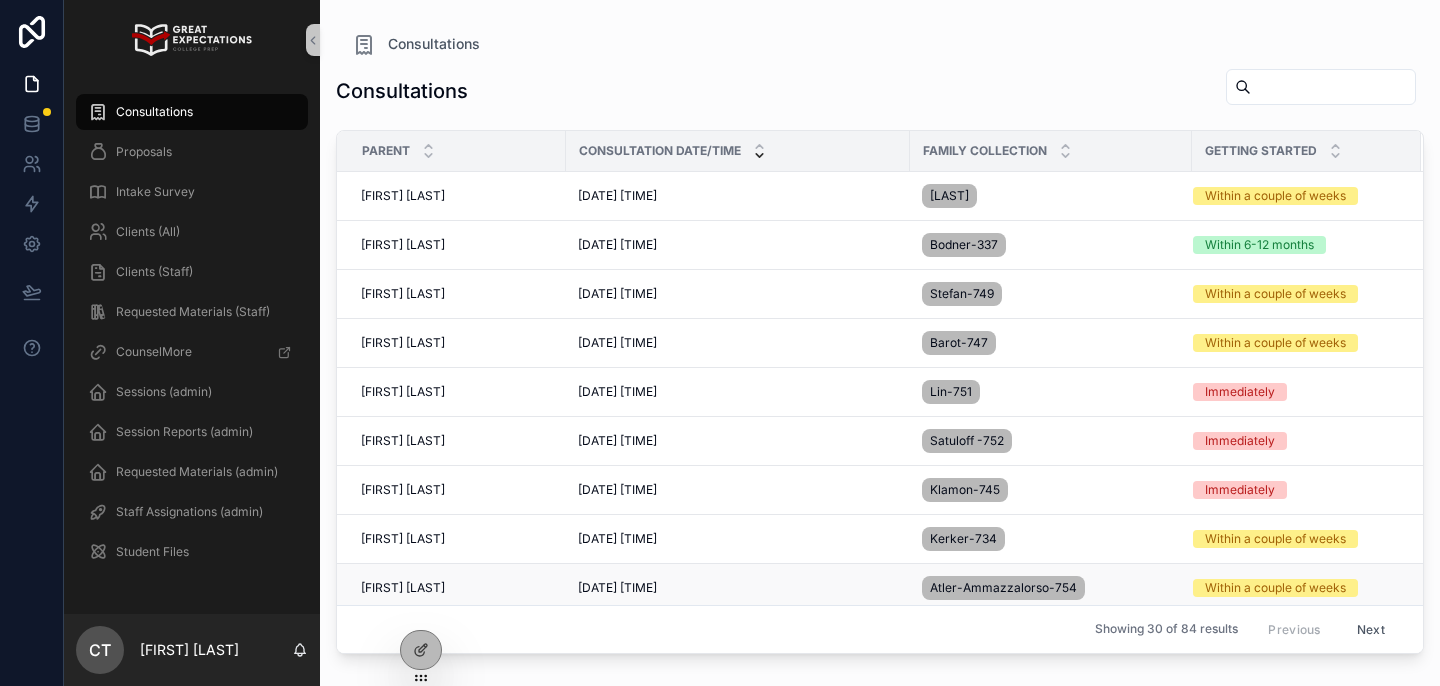 click on "[FIRST] [LAST]" at bounding box center (403, 588) 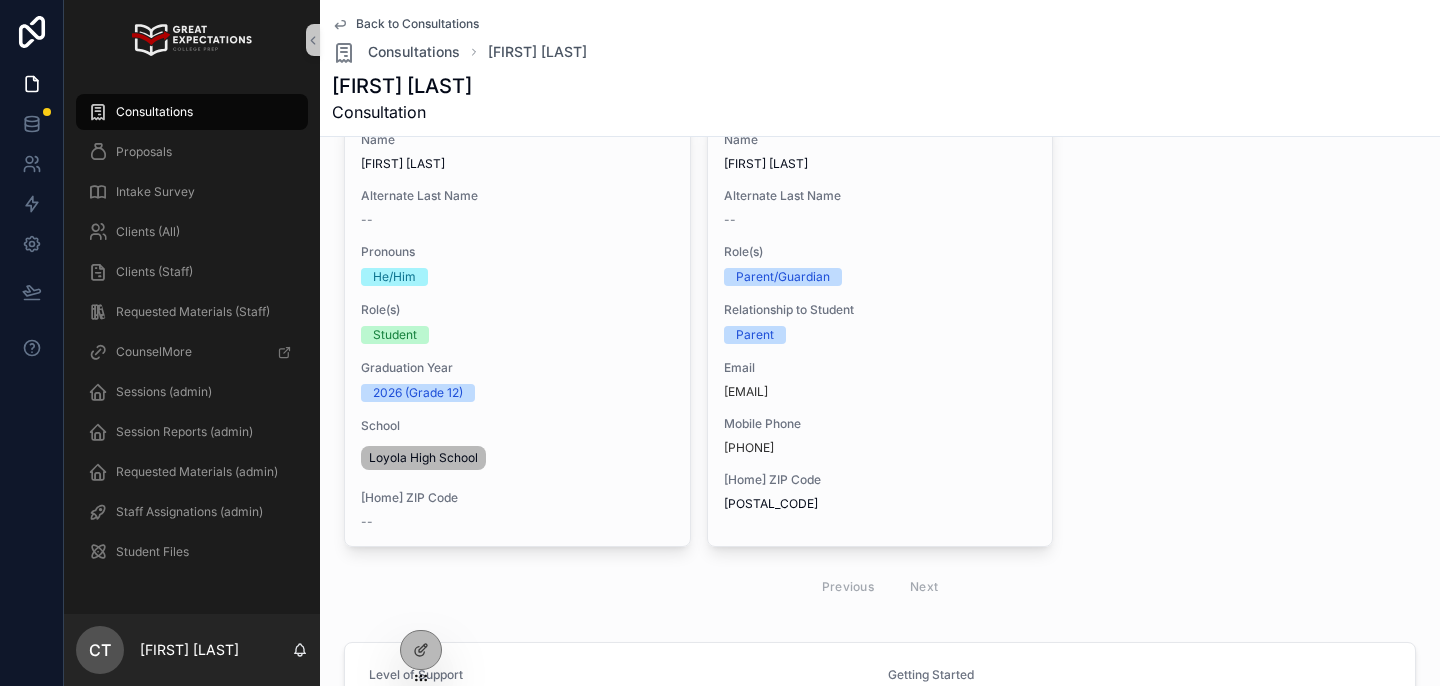 scroll, scrollTop: 236, scrollLeft: 0, axis: vertical 